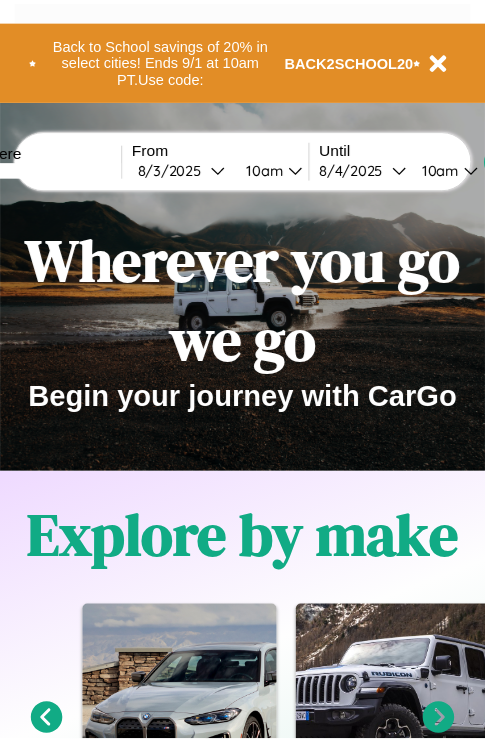 scroll, scrollTop: 0, scrollLeft: 0, axis: both 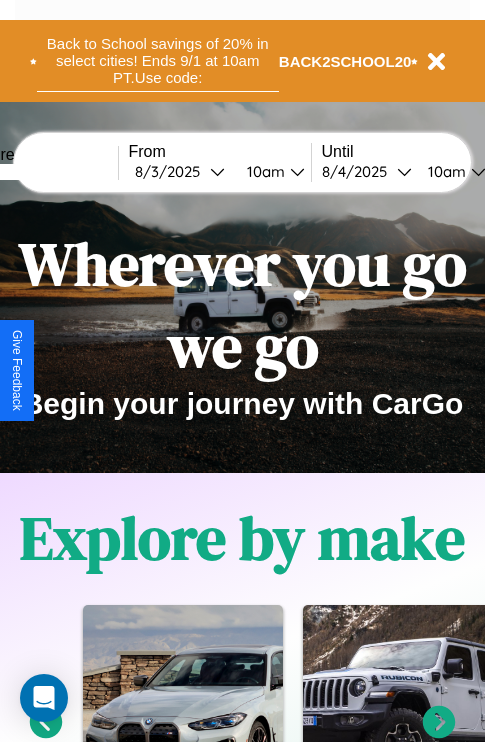 click on "Back to School savings of 20% in select cities! Ends 9/1 at 10am PT.  Use code:" at bounding box center [158, 61] 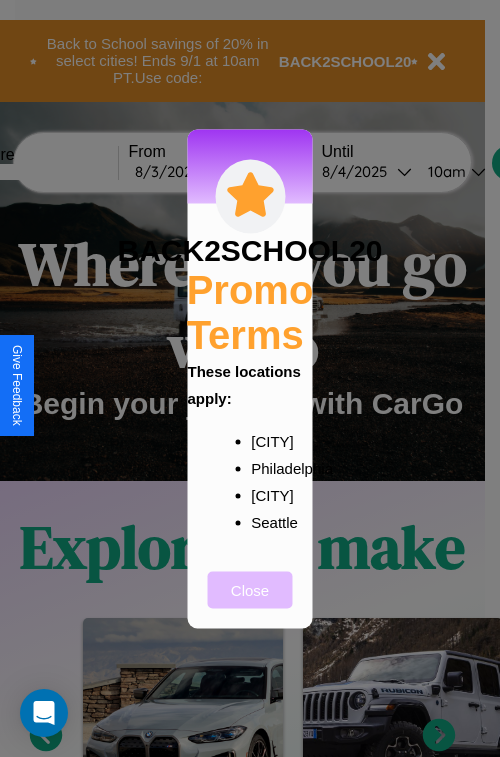click on "Close" at bounding box center (250, 589) 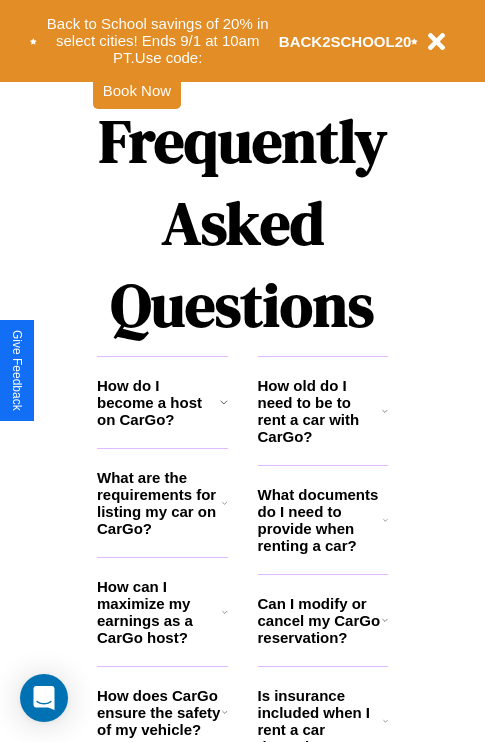 scroll, scrollTop: 2423, scrollLeft: 0, axis: vertical 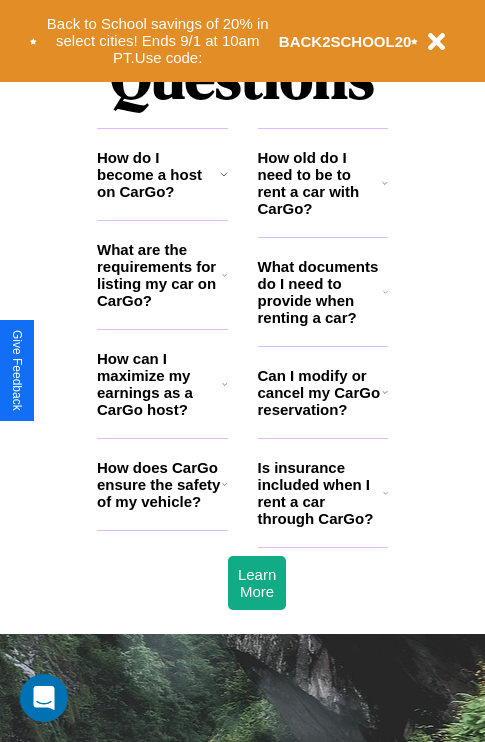 click on "How do I become a host on CarGo?" at bounding box center [158, 174] 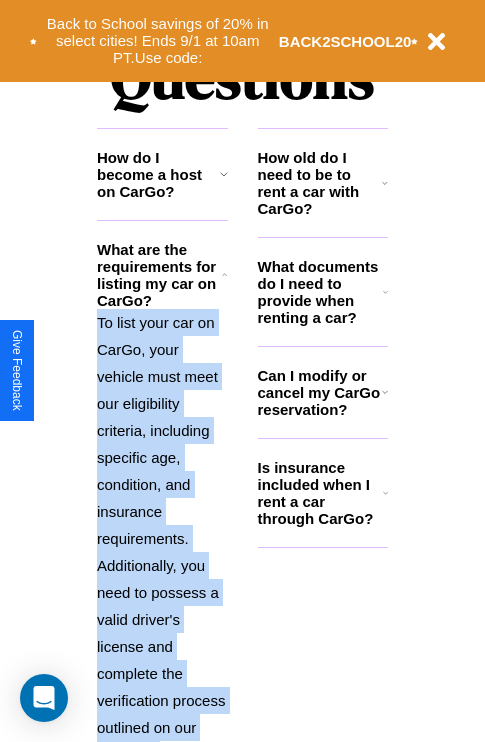 click on "To list your car on CarGo, your vehicle must meet our eligibility criteria, including specific age, condition, and insurance requirements. Additionally, you need to possess a valid driver's license and complete the verification process outlined on our platform." at bounding box center [162, 538] 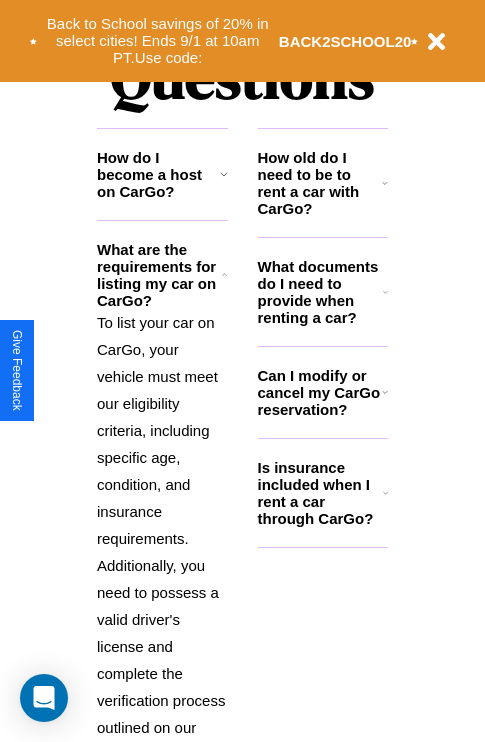 click 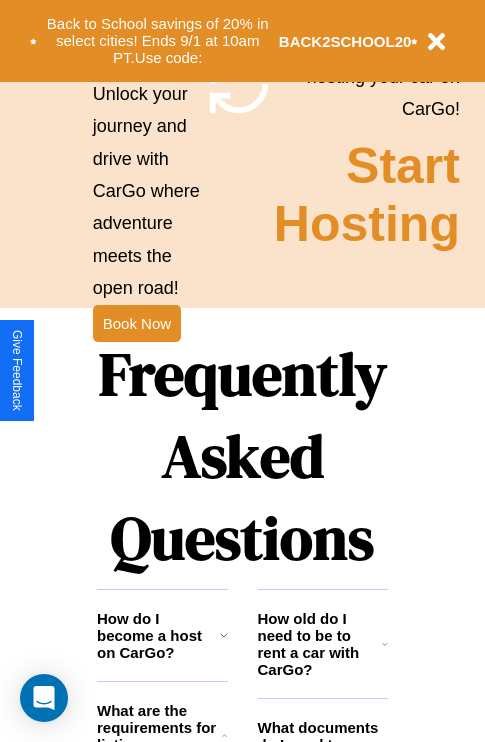 scroll, scrollTop: 1285, scrollLeft: 0, axis: vertical 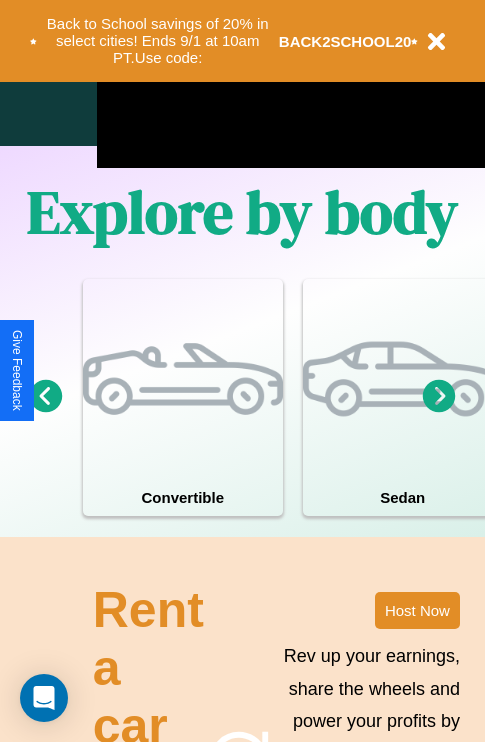 click 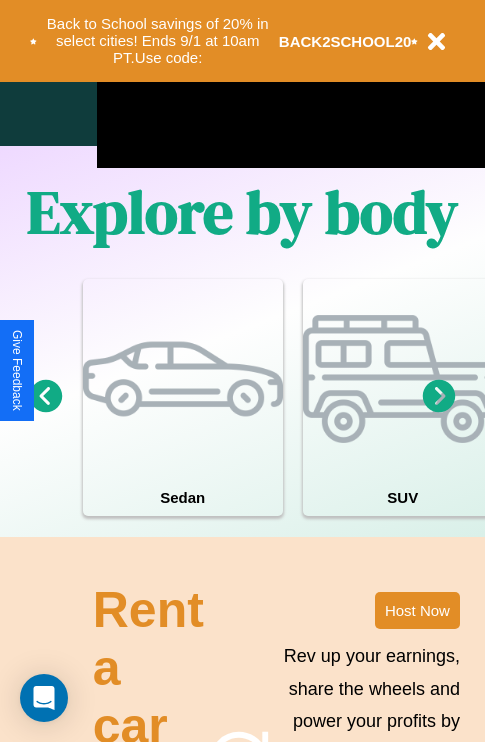 click 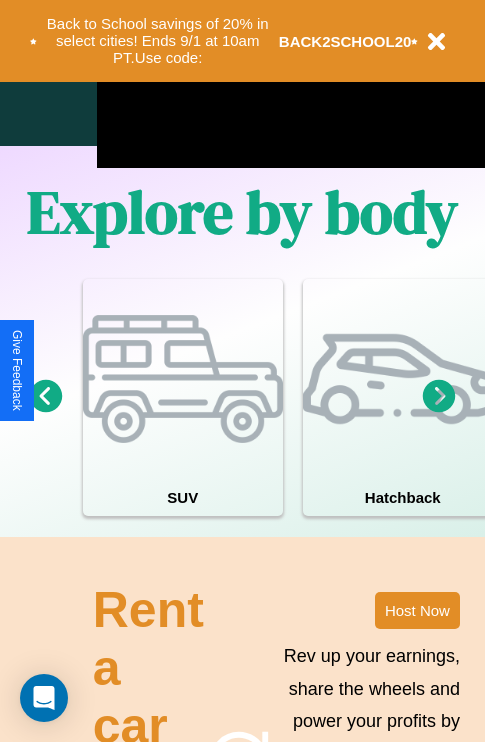 click 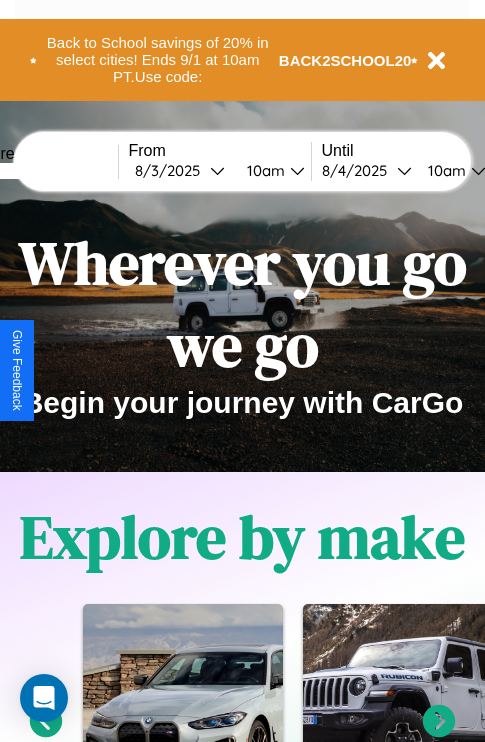 scroll, scrollTop: 0, scrollLeft: 0, axis: both 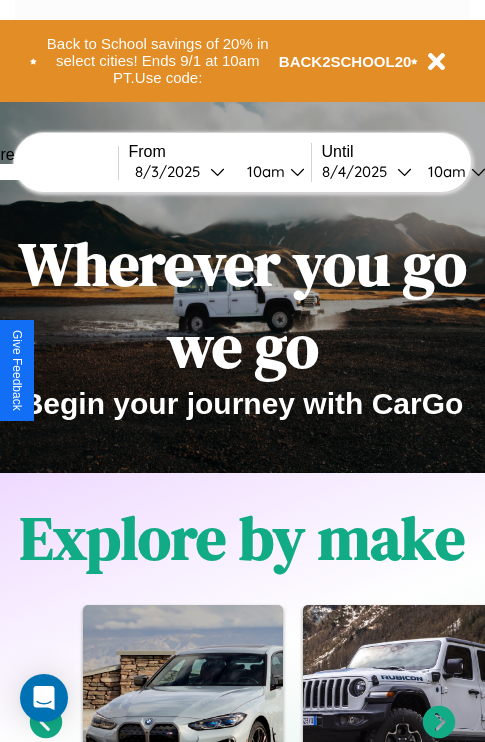 click at bounding box center [43, 172] 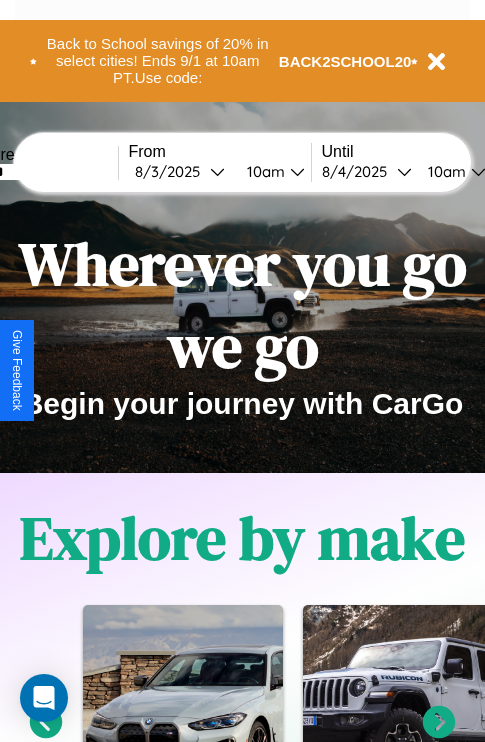 type on "******" 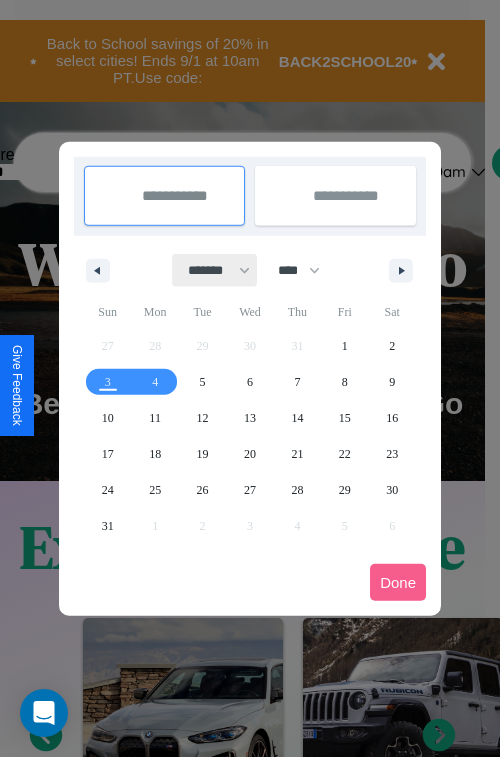click on "******* ******** ***** ***** *** **** **** ****** ********* ******* ******** ********" at bounding box center (215, 270) 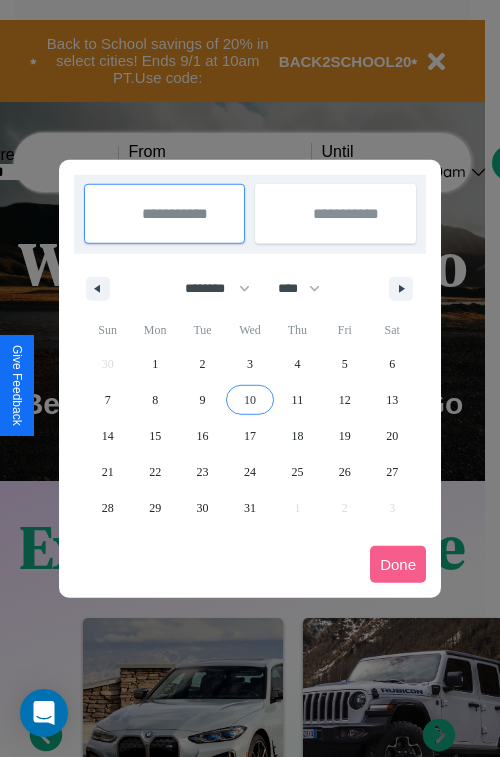 click on "10" at bounding box center [250, 400] 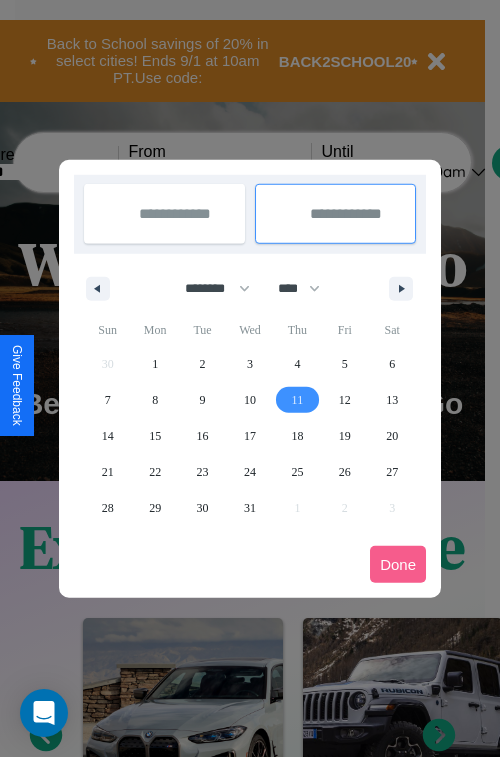 click on "11" at bounding box center (298, 400) 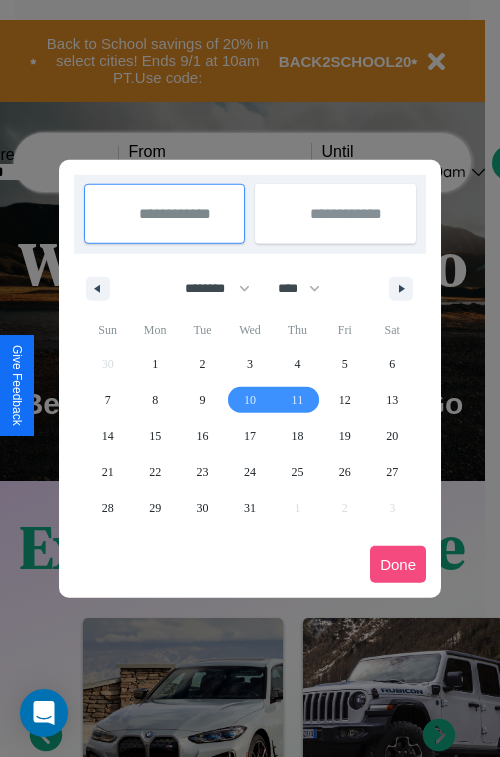 click on "Done" at bounding box center (398, 564) 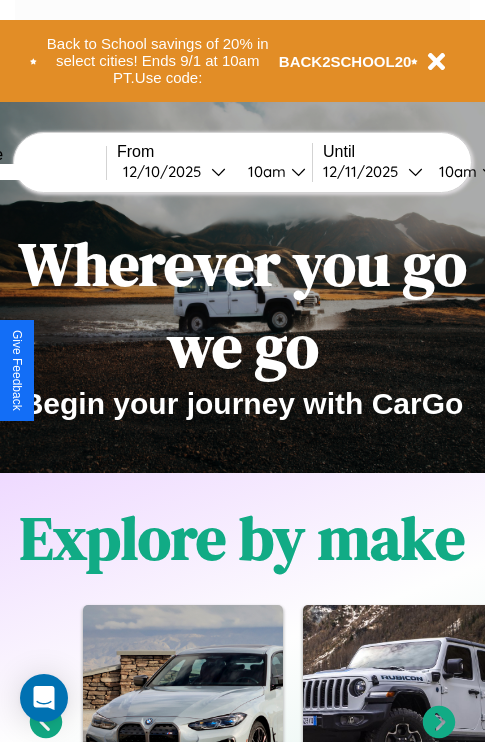 scroll, scrollTop: 0, scrollLeft: 79, axis: horizontal 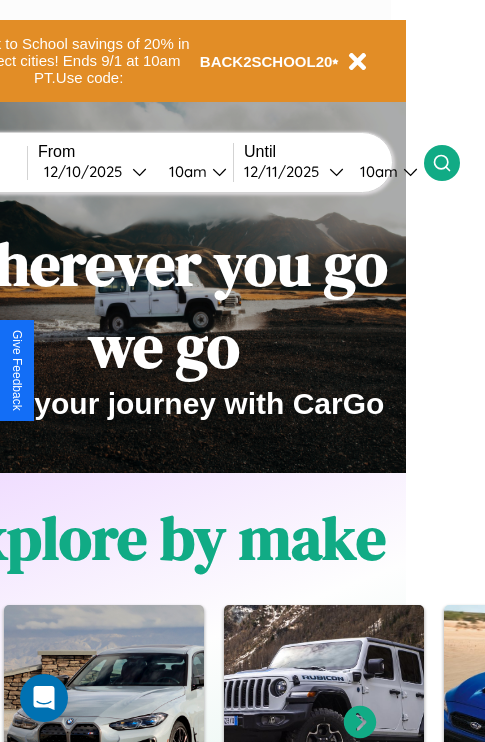click 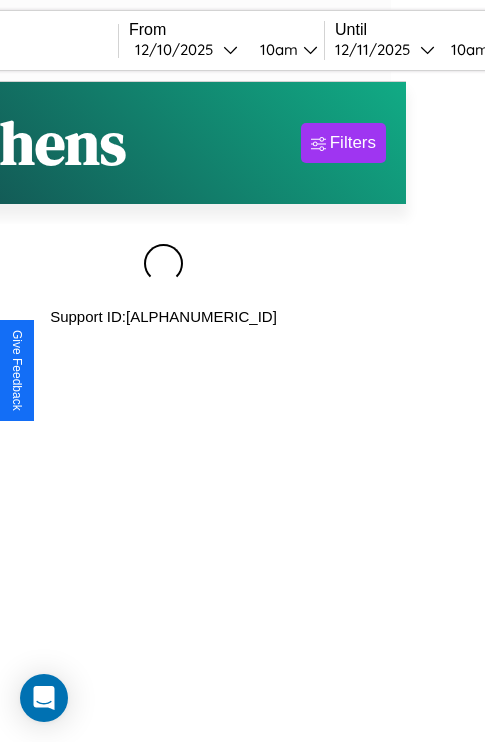 scroll, scrollTop: 0, scrollLeft: 0, axis: both 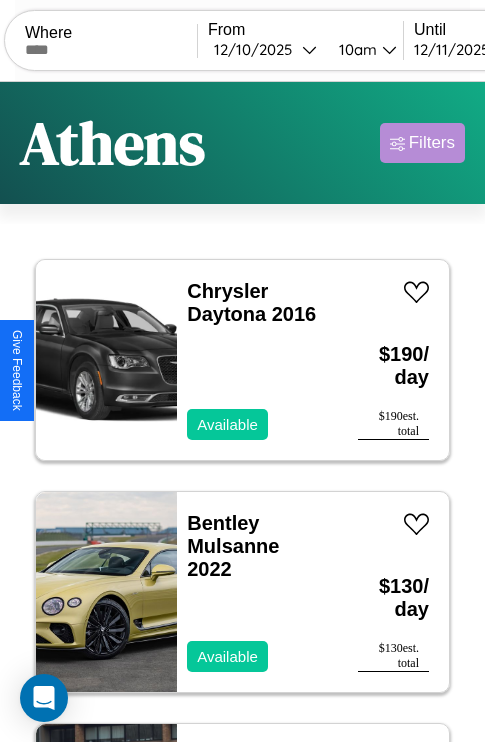 click on "Filters" at bounding box center [432, 143] 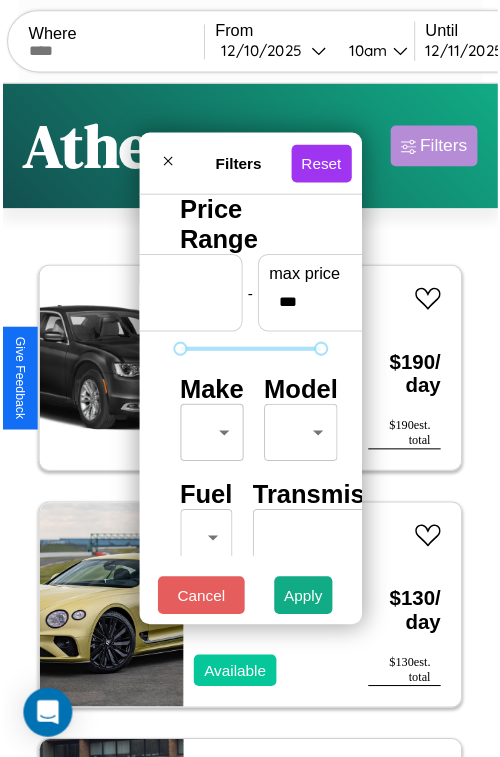 scroll, scrollTop: 59, scrollLeft: 0, axis: vertical 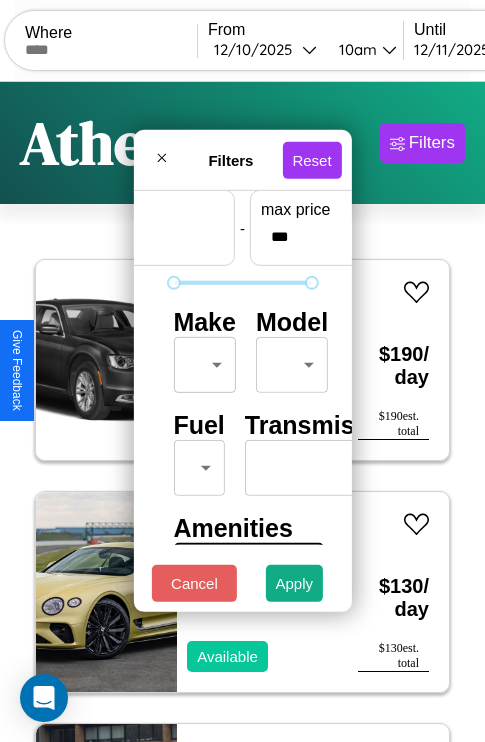 click on "CarGo Where From [DATE] [TIME] Until [DATE] [TIME] Become a Host Login Sign Up [CITY] Filters 31  cars in this area These cars can be picked up in this city. Chrysler   Daytona   2016 Available $ 190  / day $ 190  est. total Bentley   Mulsanne   2022 Available $ 130  / day $ 130  est. total Honda   GL1100 (GOLDWING)   2018 Available $ 130  / day $ 130  est. total Chrysler   Daytona   2024 Available $ 150  / day $ 150  est. total Buick   Somerset   2014 Available $ 140  / day $ 140  est. total Mazda   MX-30   2016 Available $ 100  / day $ 100  est. total Chrysler   Caravan   2014 Available $ 130  / day $ 130  est. total Nissan   ARIYA   2019 Available $ 50  / day $ 50  est. total Bentley   Brooklands   2016 Available $ 50  / day $ 50  est. total Chrysler   Dynasty   2014 Unavailable $ 50  / day $ 50  est. total Volkswagen   Scirocco   2021 Available $ 130  / day $ 130  est. total Land Rover   LR2   2023 Available $ 90  / day $ 90  est. total Hummer   H2   2022 Unavailable $ 60  / day $ 60 Lincoln" at bounding box center (242, 412) 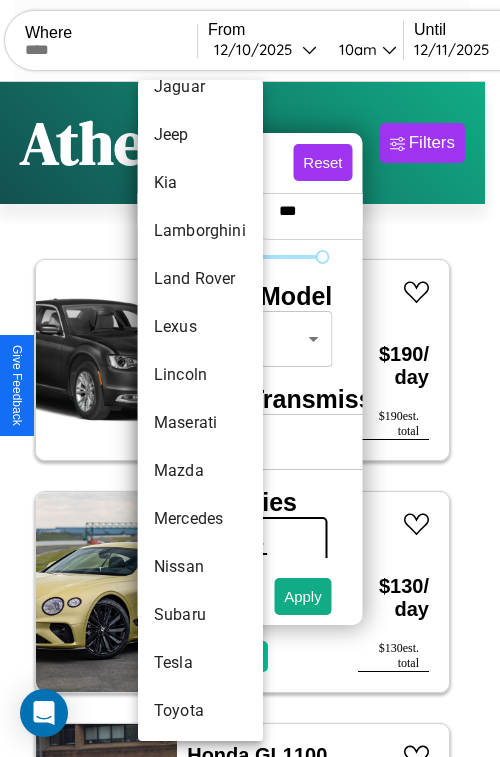scroll, scrollTop: 1083, scrollLeft: 0, axis: vertical 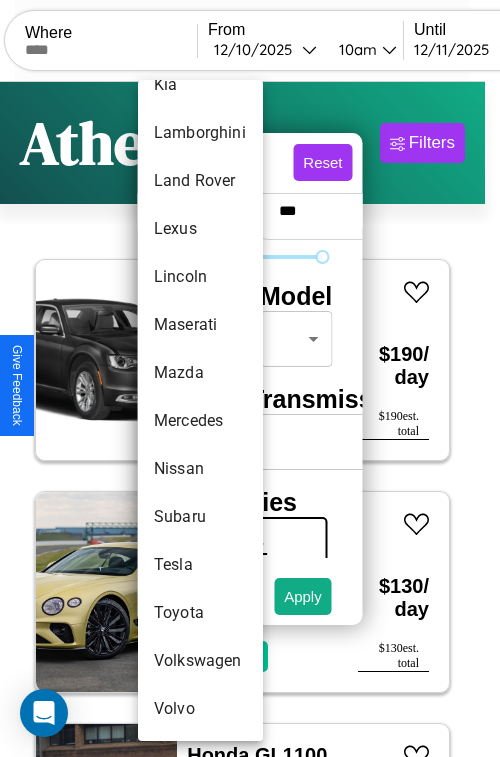 click on "Tesla" at bounding box center (200, 565) 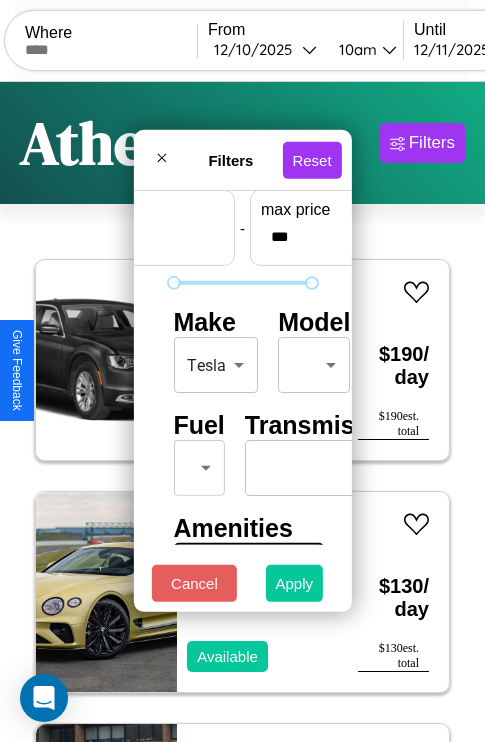 click on "Apply" at bounding box center (295, 583) 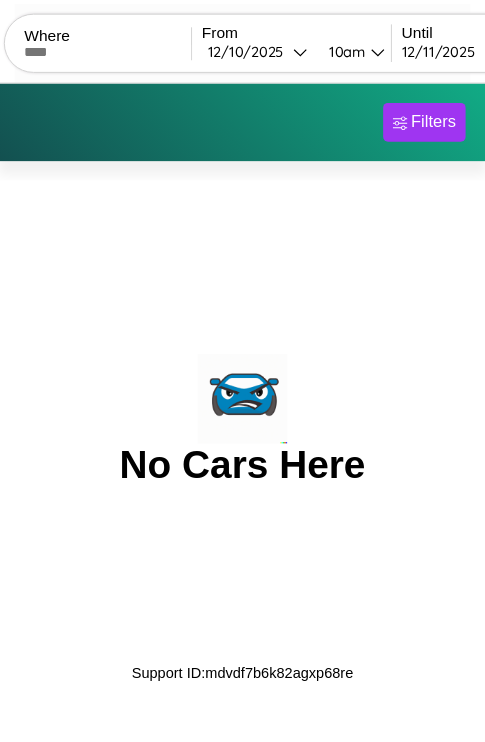 scroll, scrollTop: 0, scrollLeft: 0, axis: both 